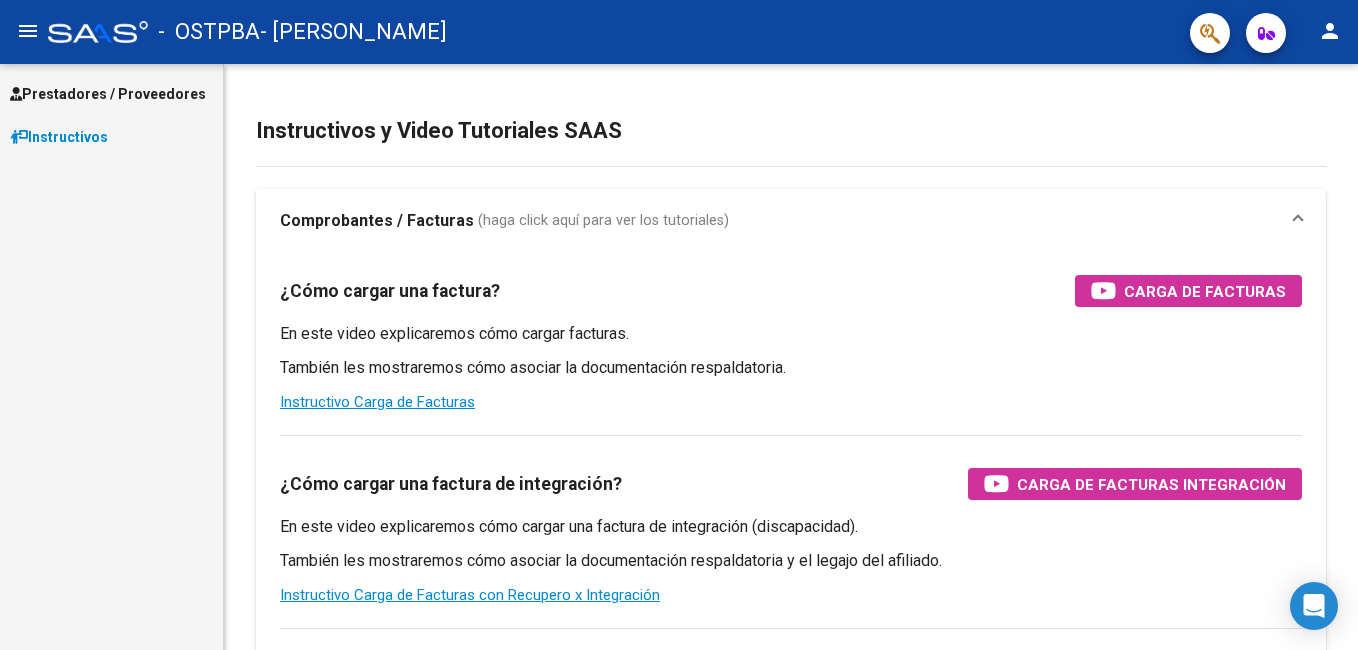 scroll, scrollTop: 0, scrollLeft: 0, axis: both 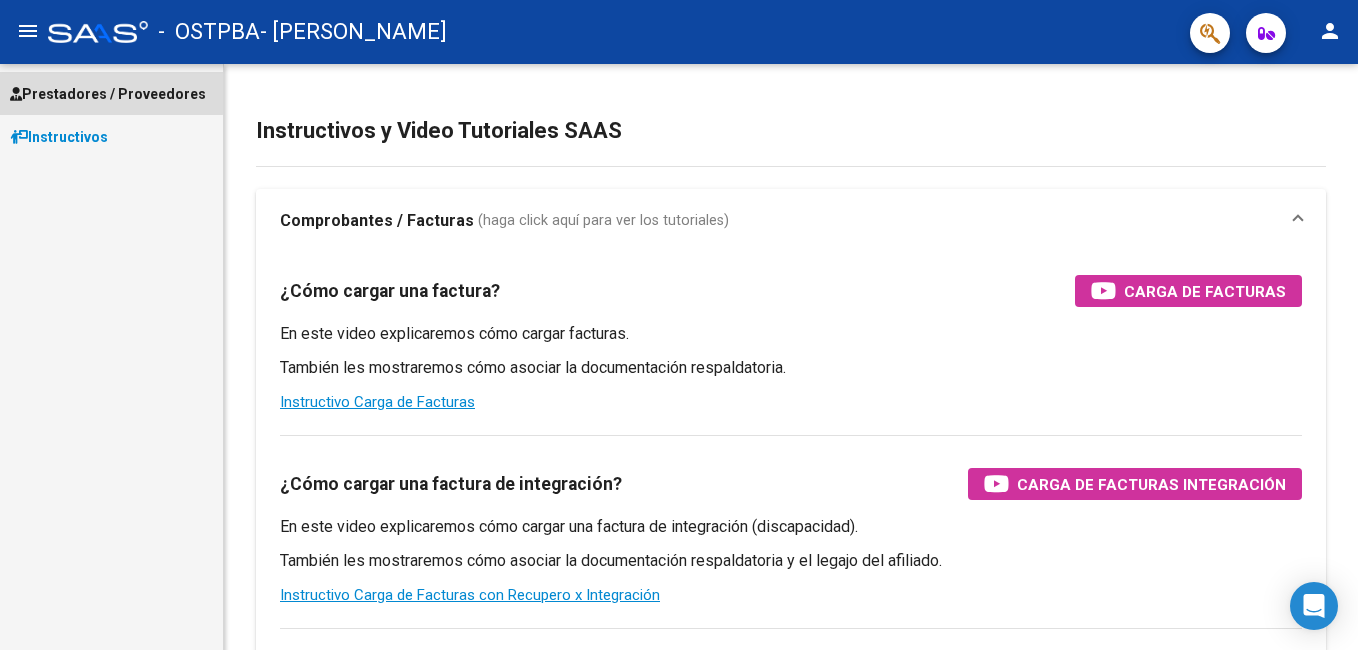 click on "Prestadores / Proveedores" at bounding box center (108, 94) 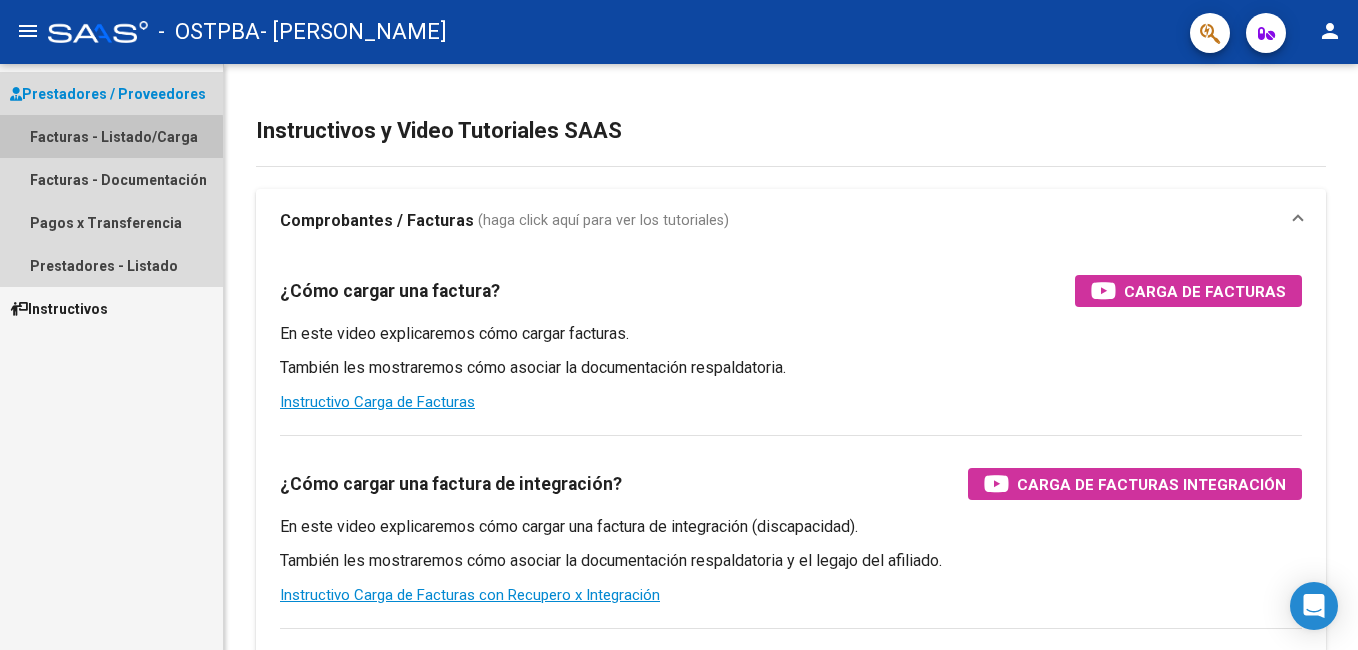 click on "Facturas - Listado/Carga" at bounding box center (111, 136) 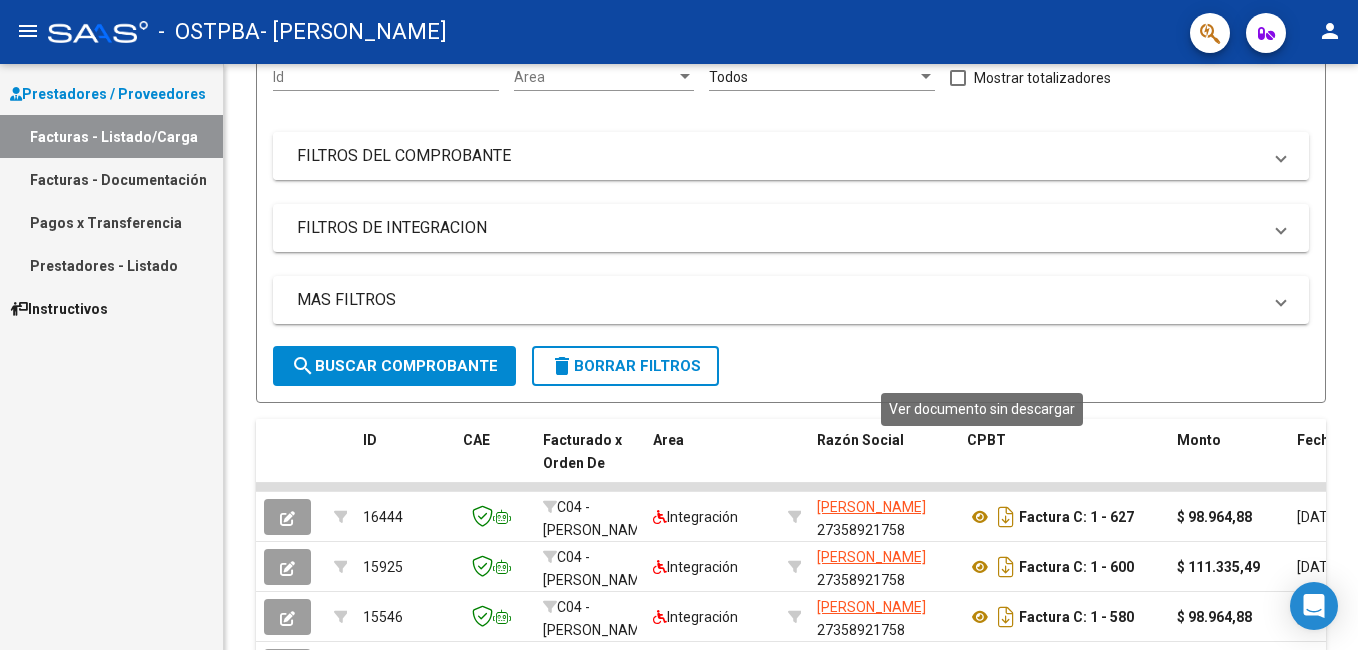 scroll, scrollTop: 600, scrollLeft: 0, axis: vertical 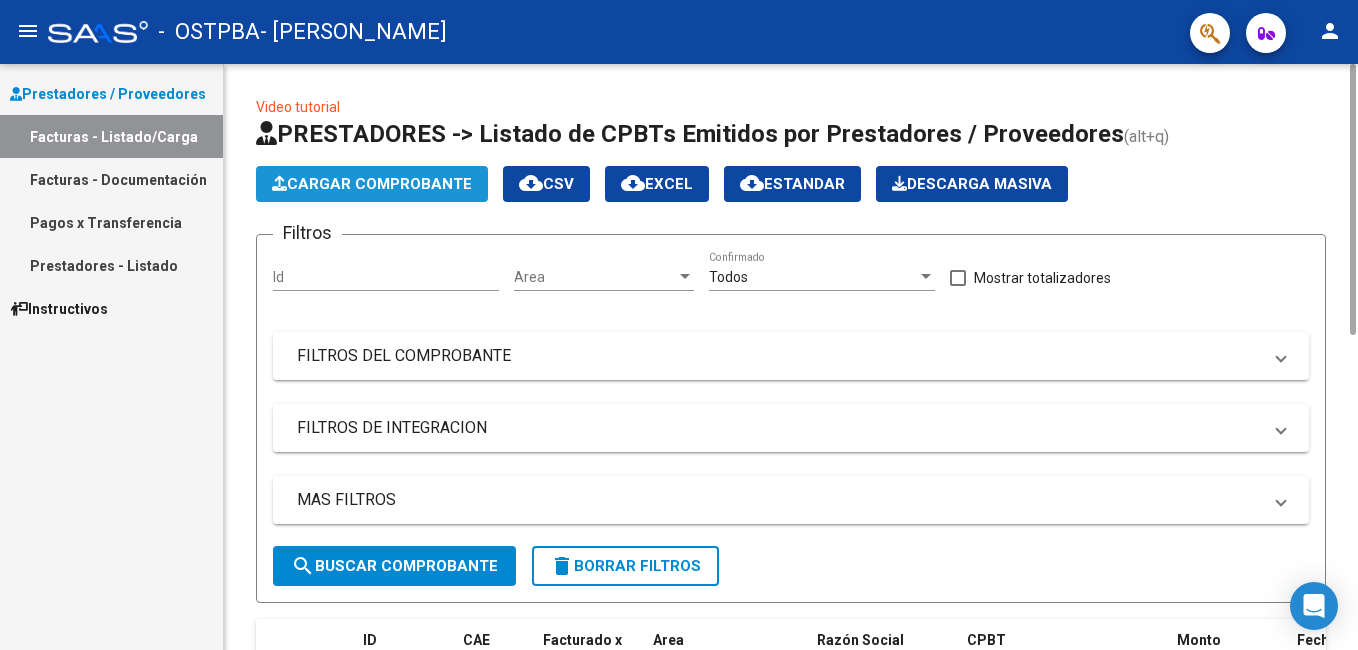 click on "Cargar Comprobante" 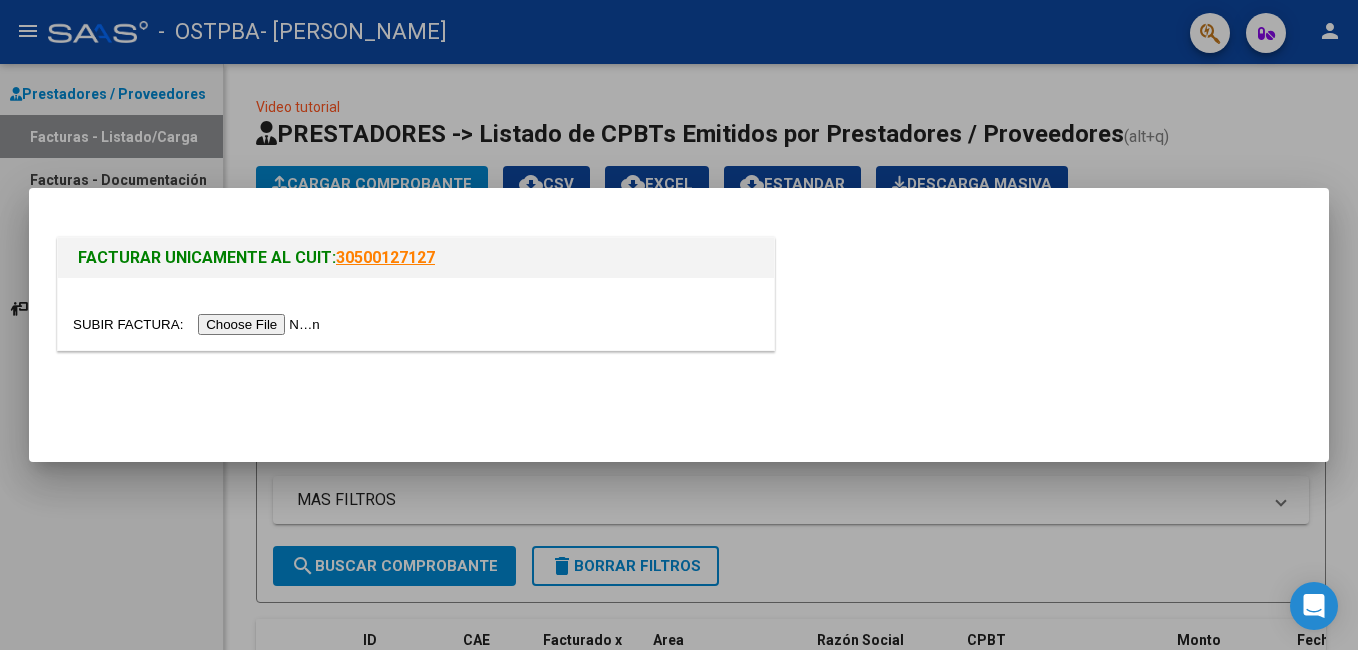click at bounding box center [199, 324] 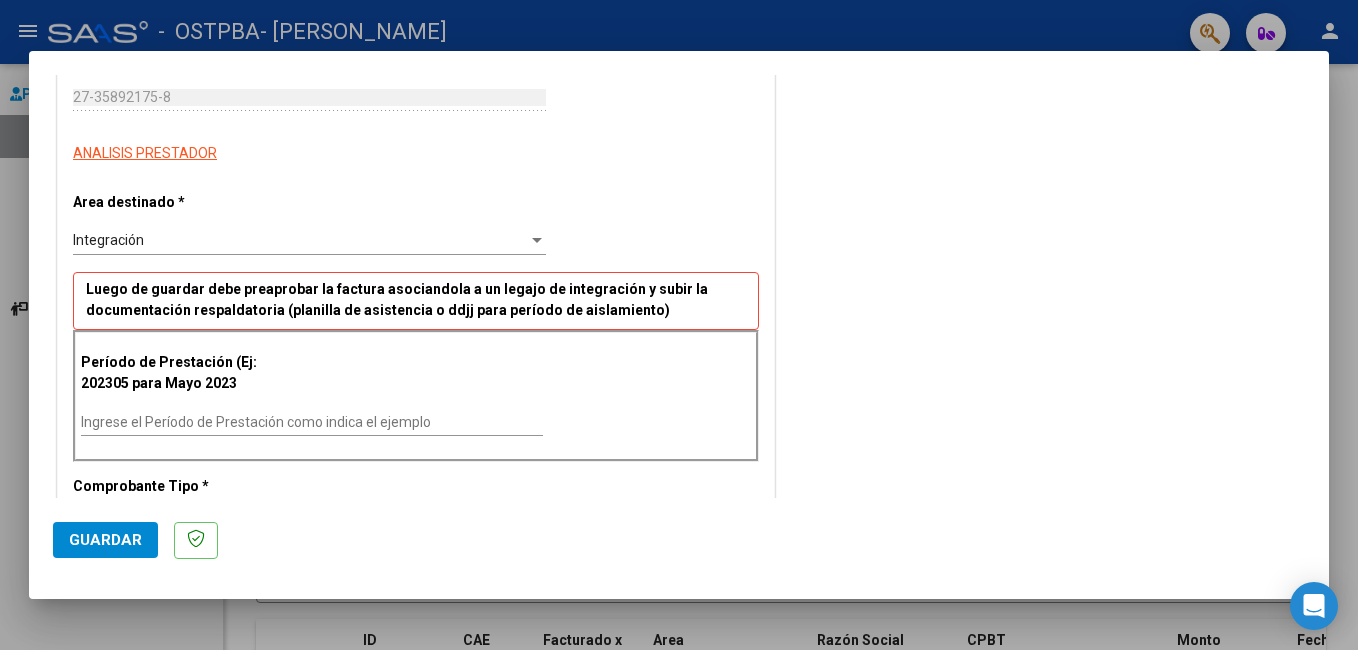 scroll, scrollTop: 400, scrollLeft: 0, axis: vertical 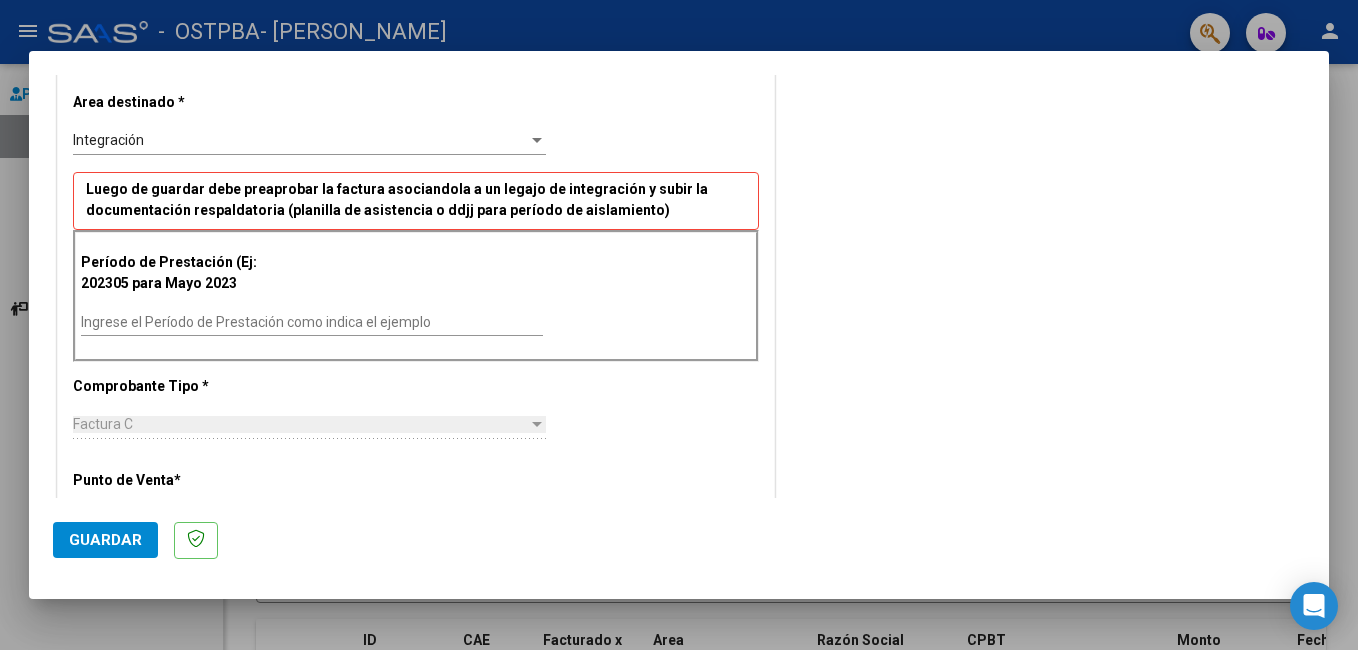 click on "Ingrese el Período de Prestación como indica el ejemplo" at bounding box center [312, 322] 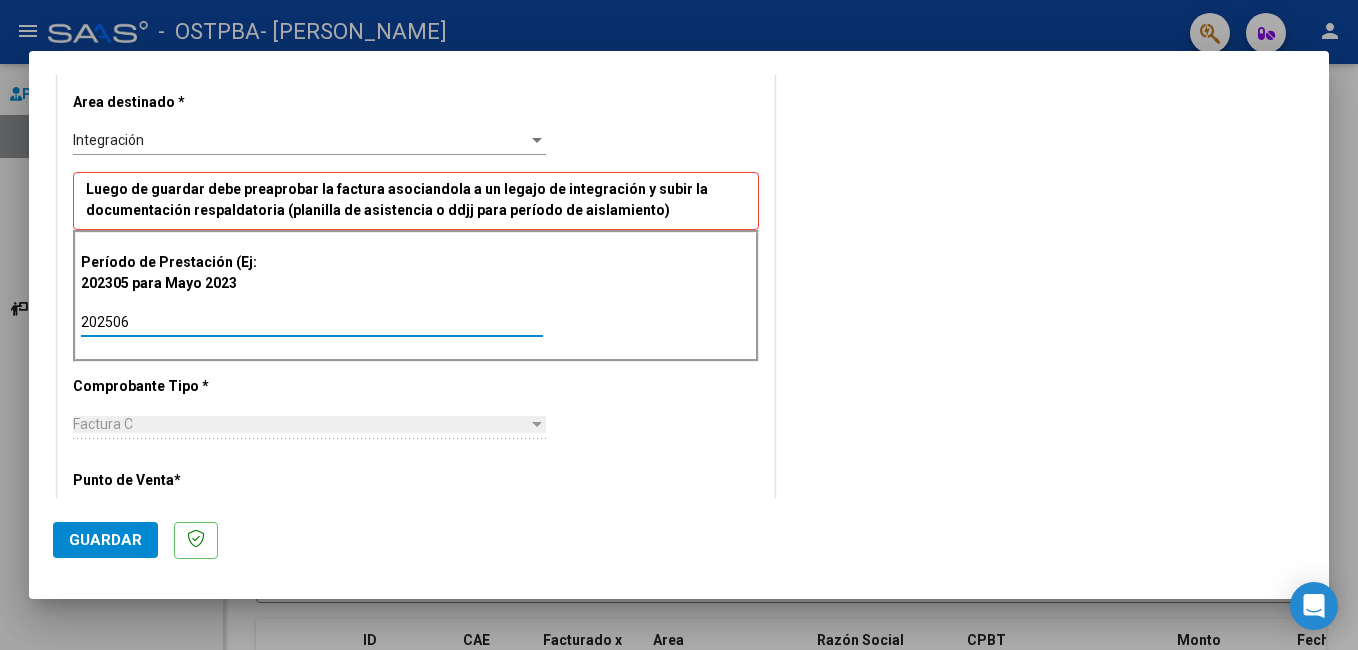 type on "202506" 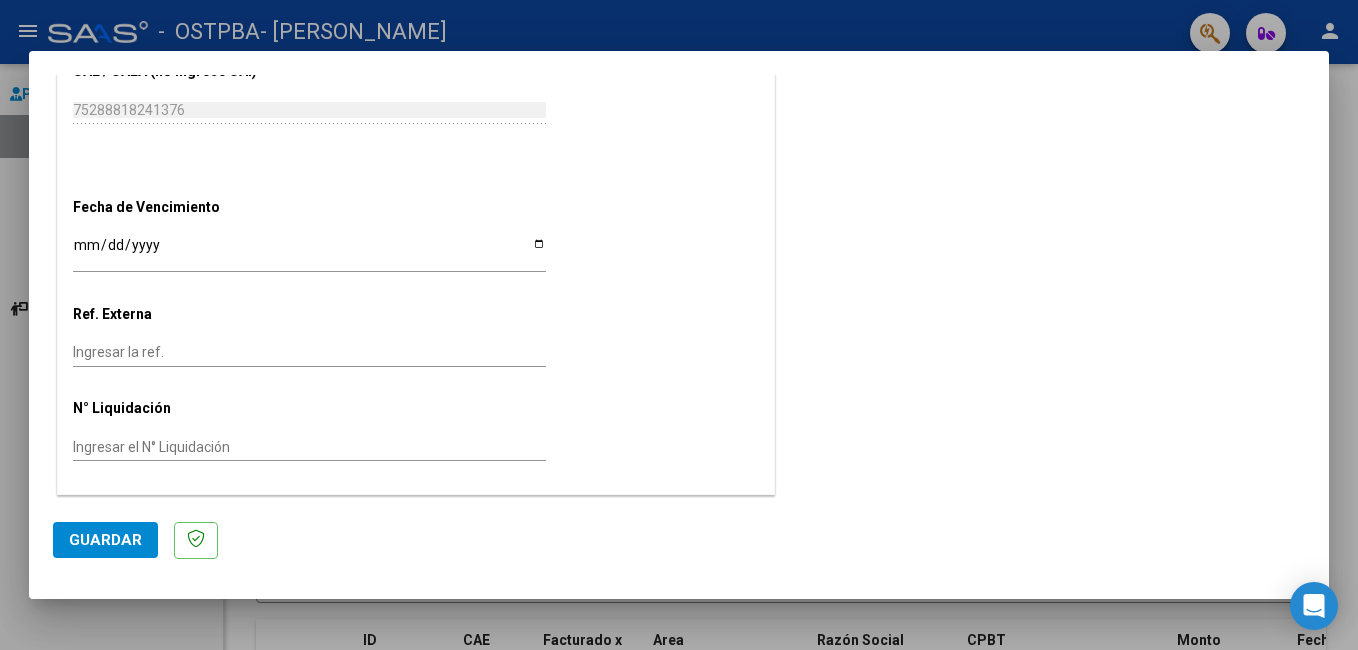 scroll, scrollTop: 1099, scrollLeft: 0, axis: vertical 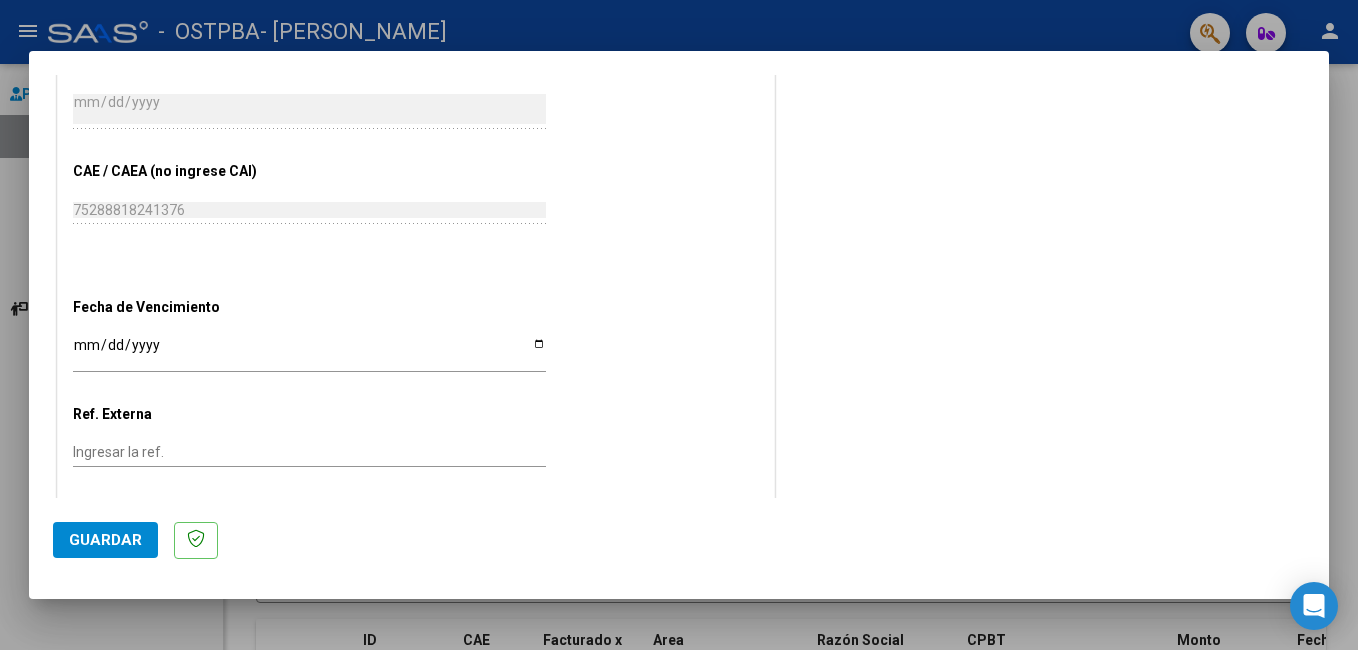 click on "Ingresar la fecha" at bounding box center [309, 352] 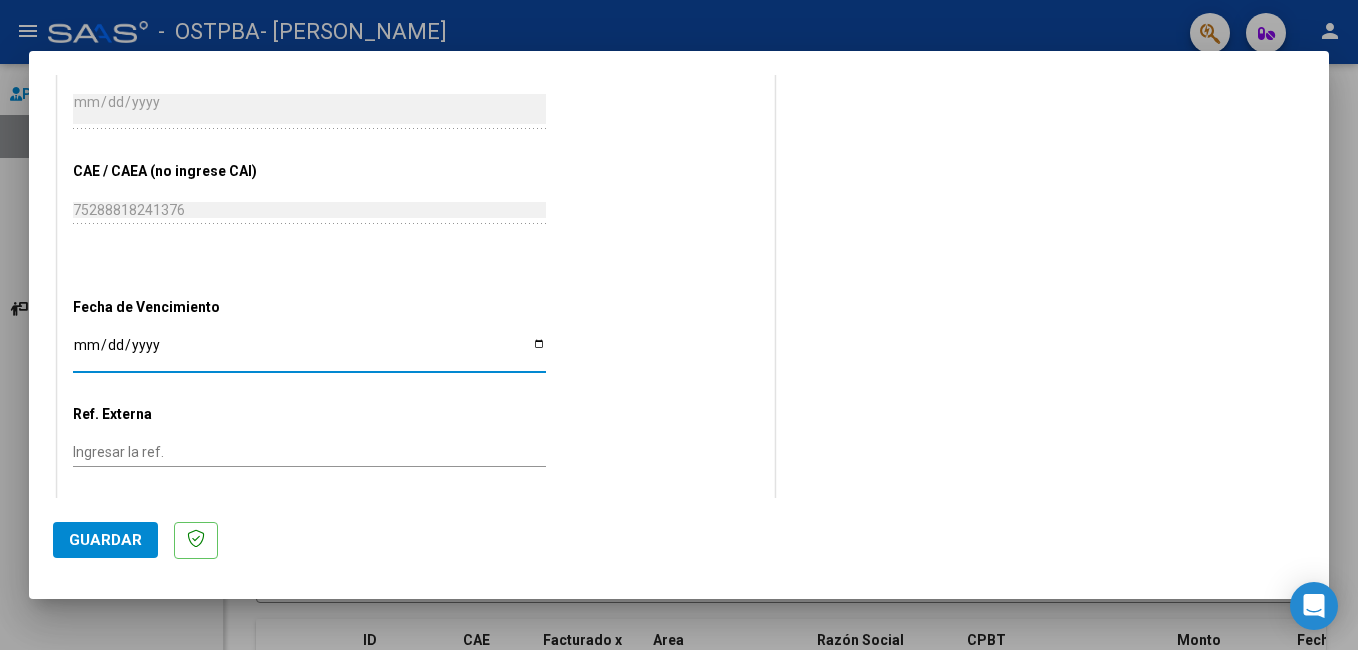 click on "Ingresar la fecha" at bounding box center [309, 352] 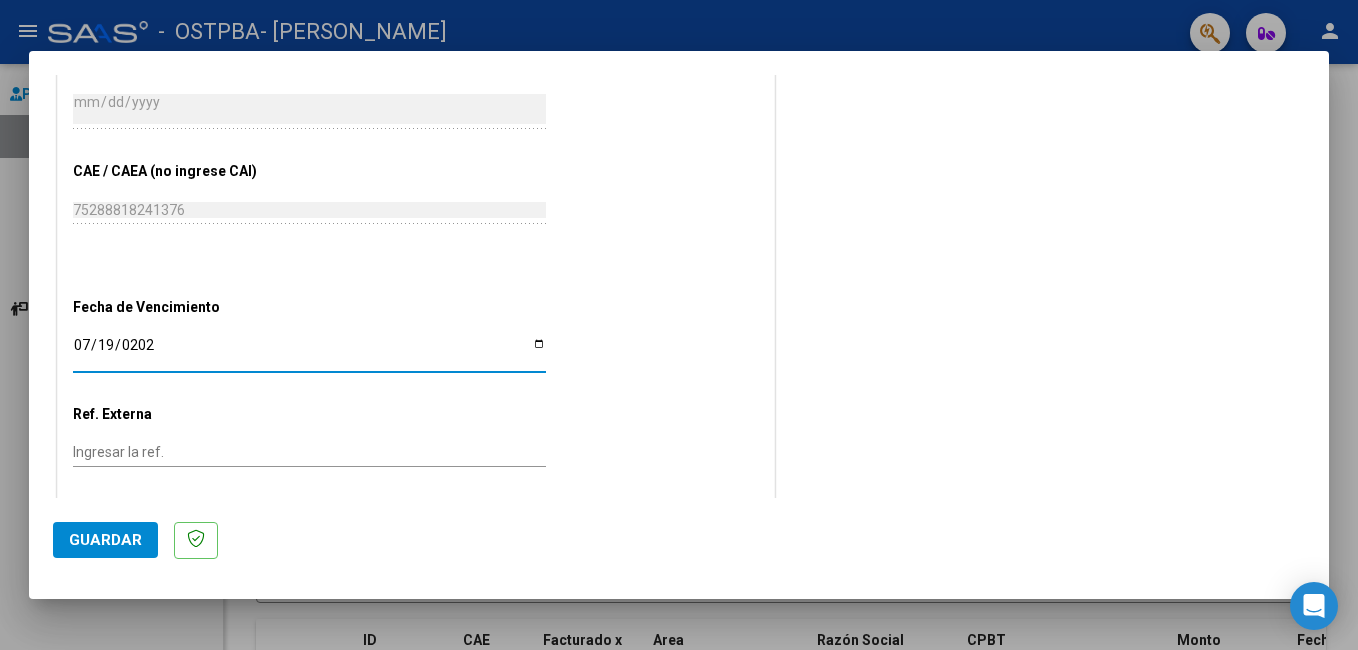 type on "[DATE]" 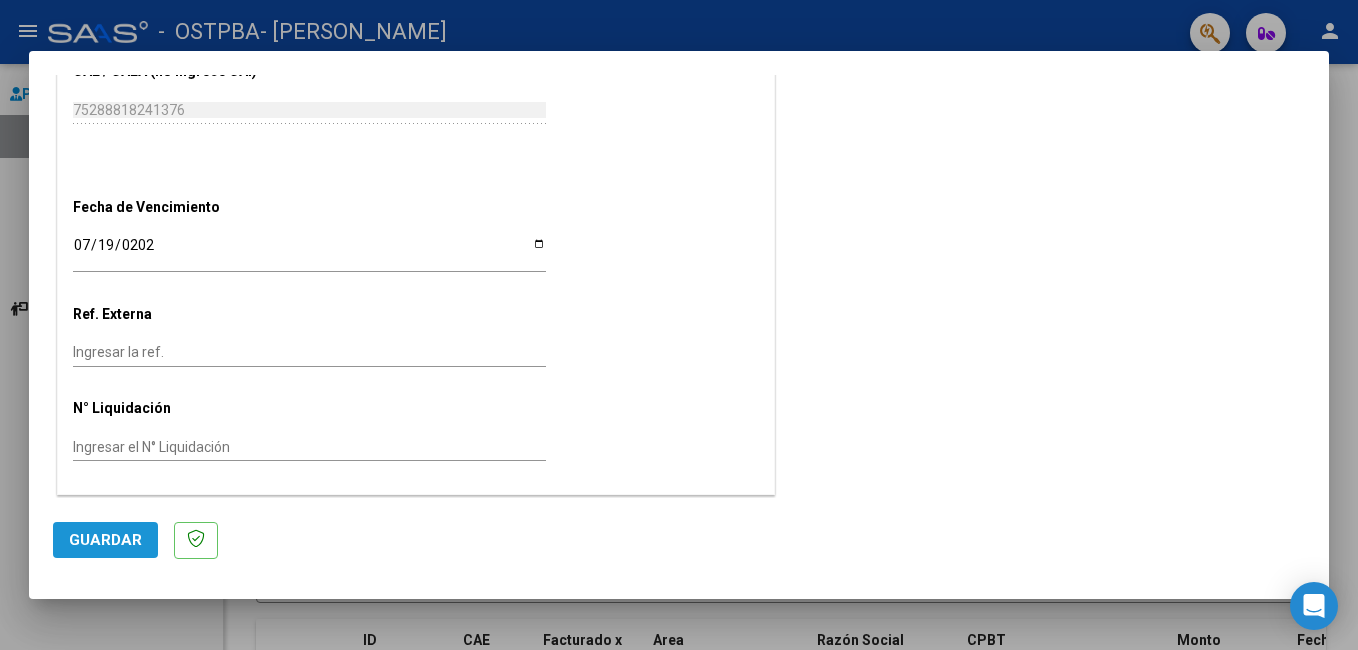 click on "Guardar" 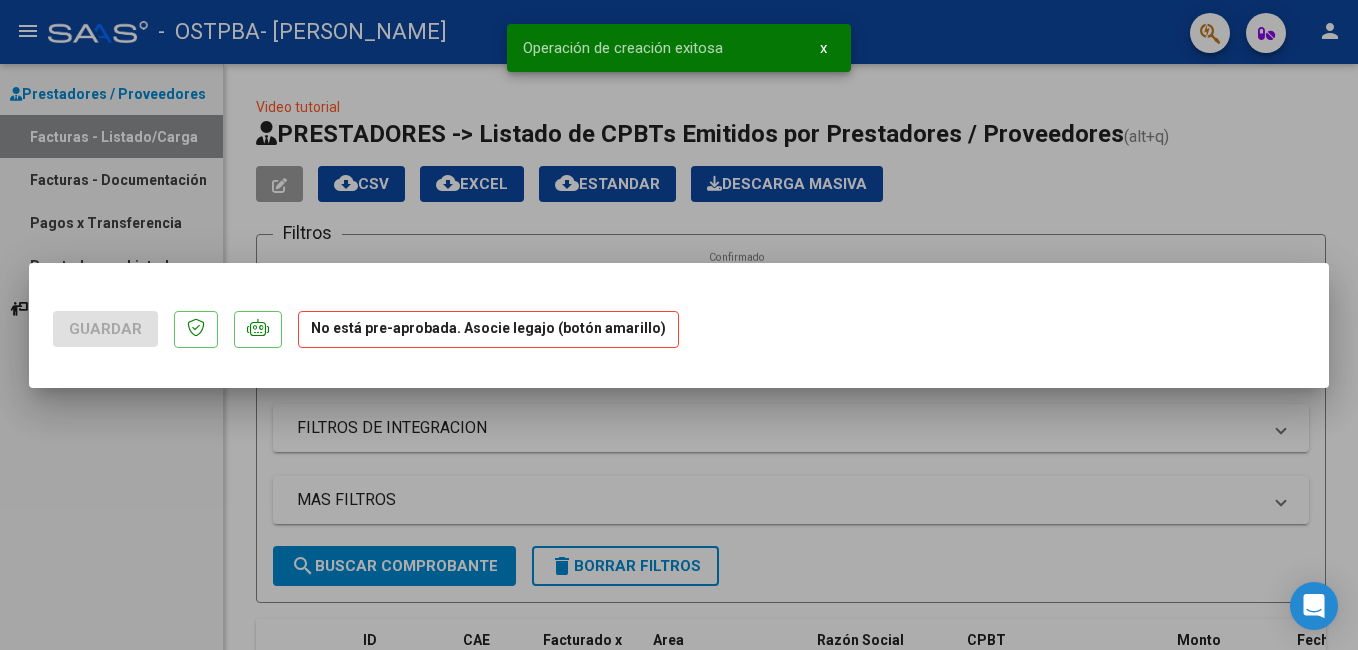 scroll, scrollTop: 0, scrollLeft: 0, axis: both 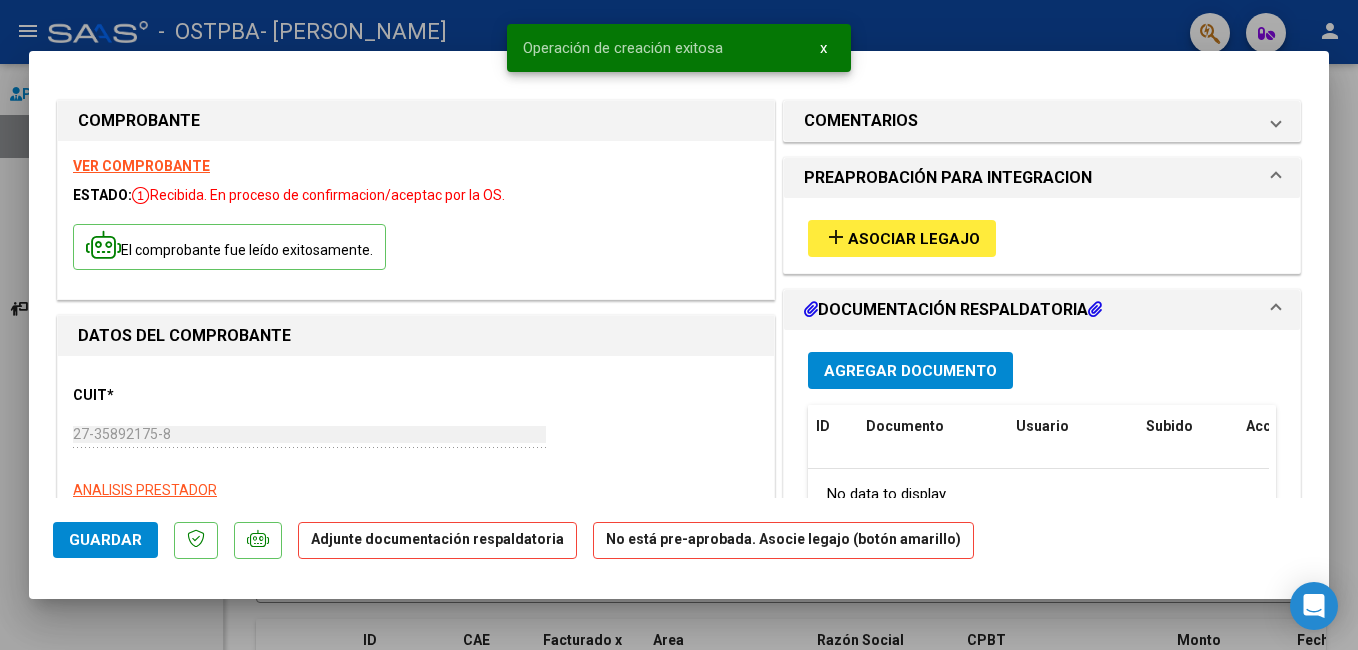 click on "Asociar Legajo" at bounding box center (914, 239) 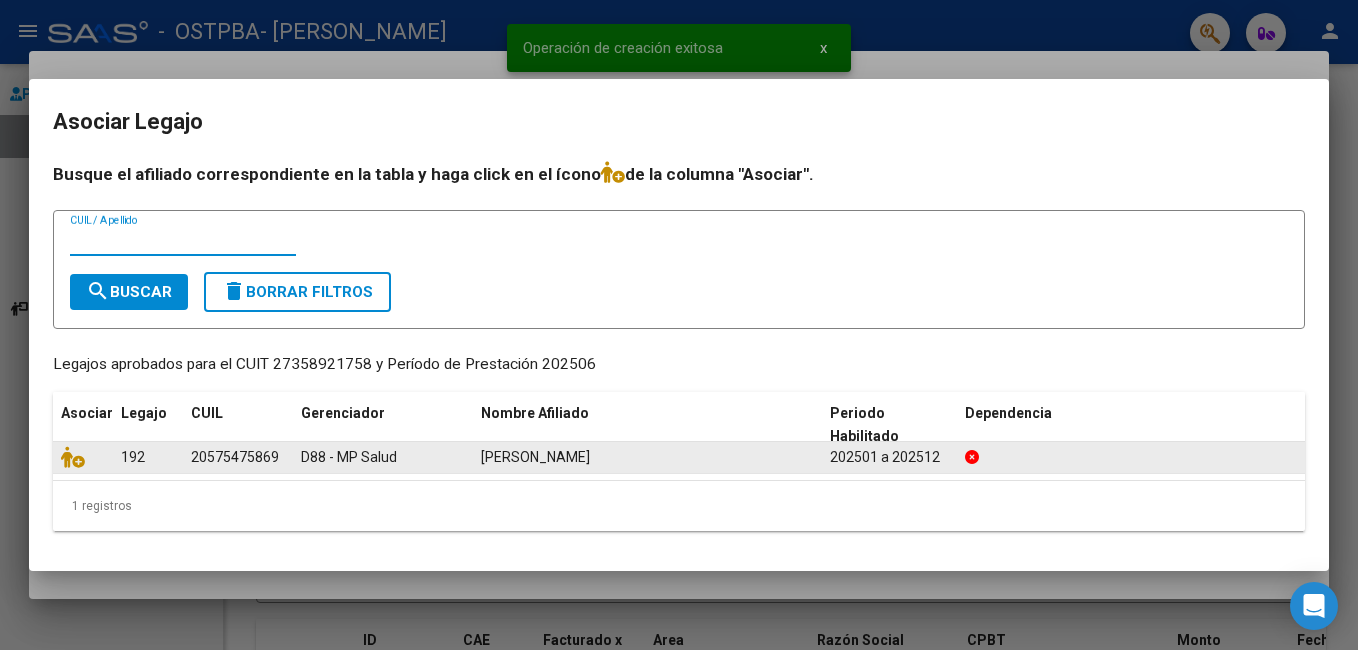 click on "[PERSON_NAME]" 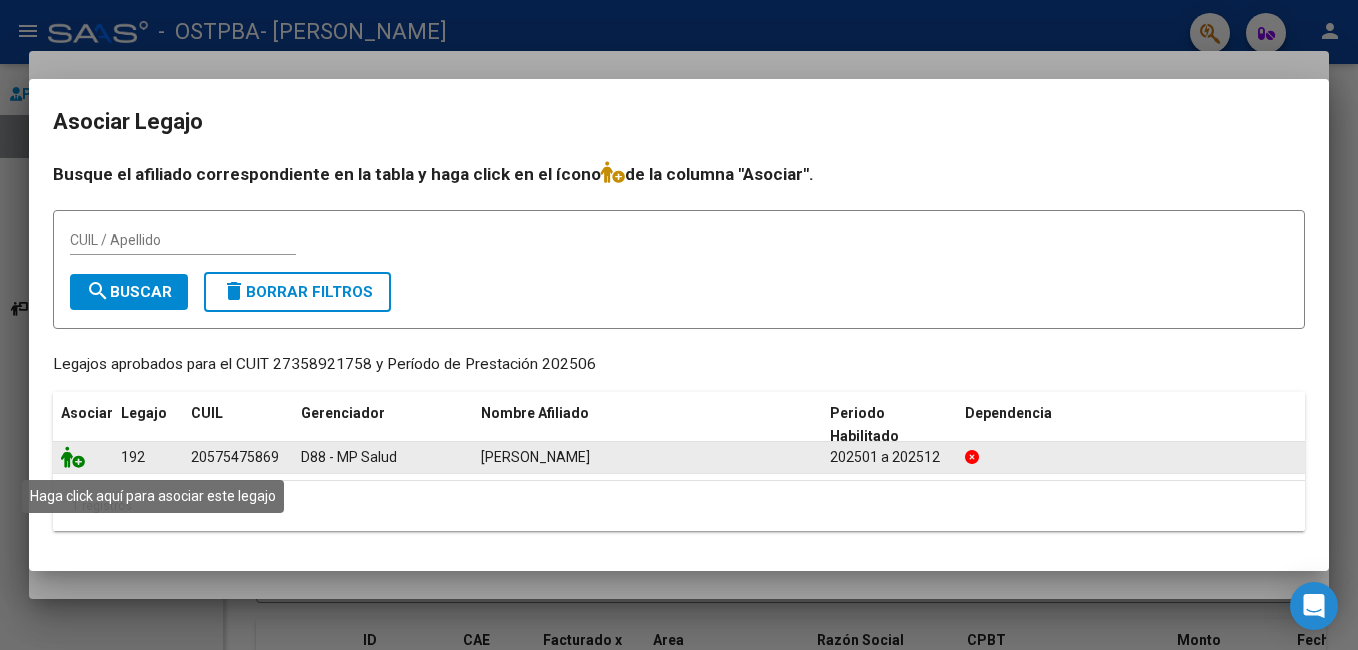 click 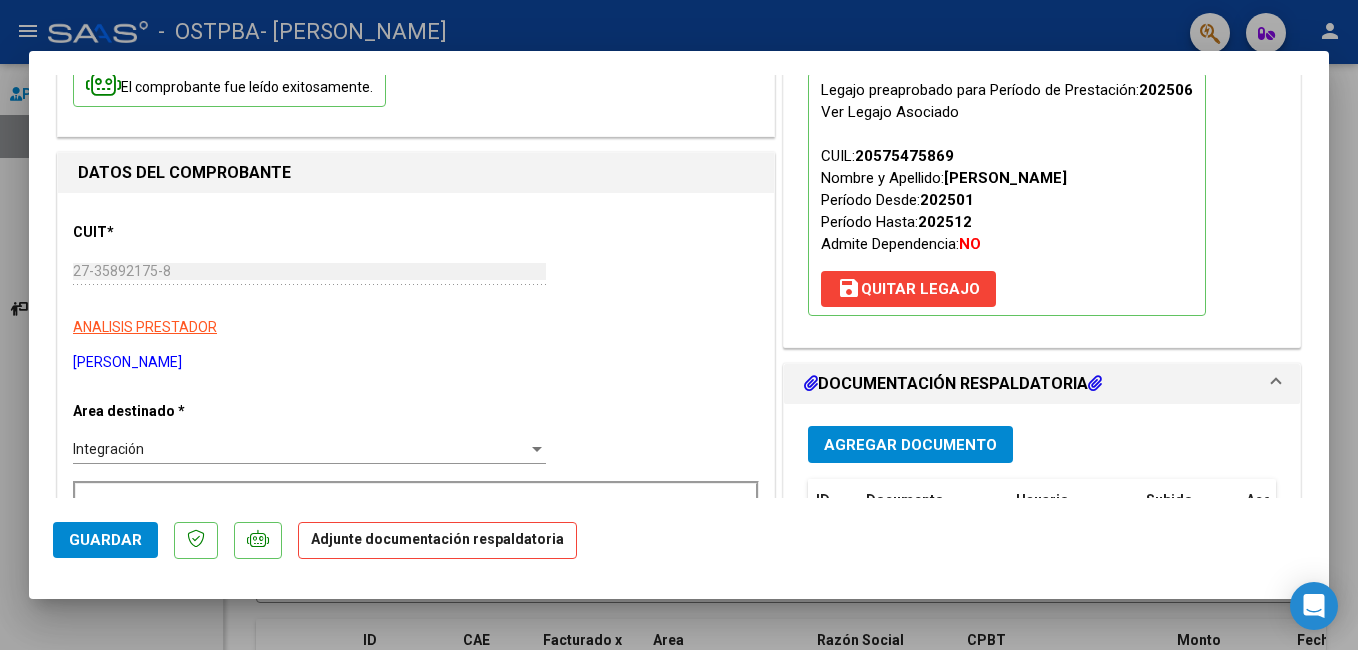scroll, scrollTop: 363, scrollLeft: 0, axis: vertical 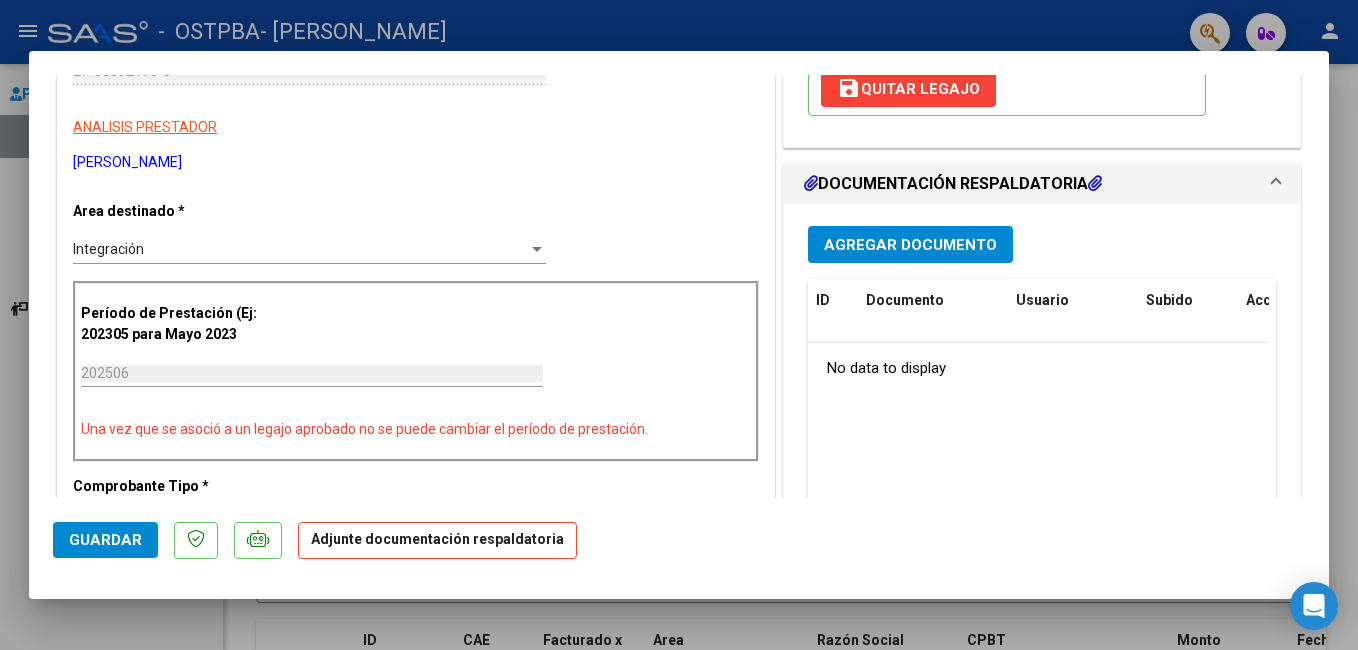 click on "Agregar Documento" at bounding box center (910, 245) 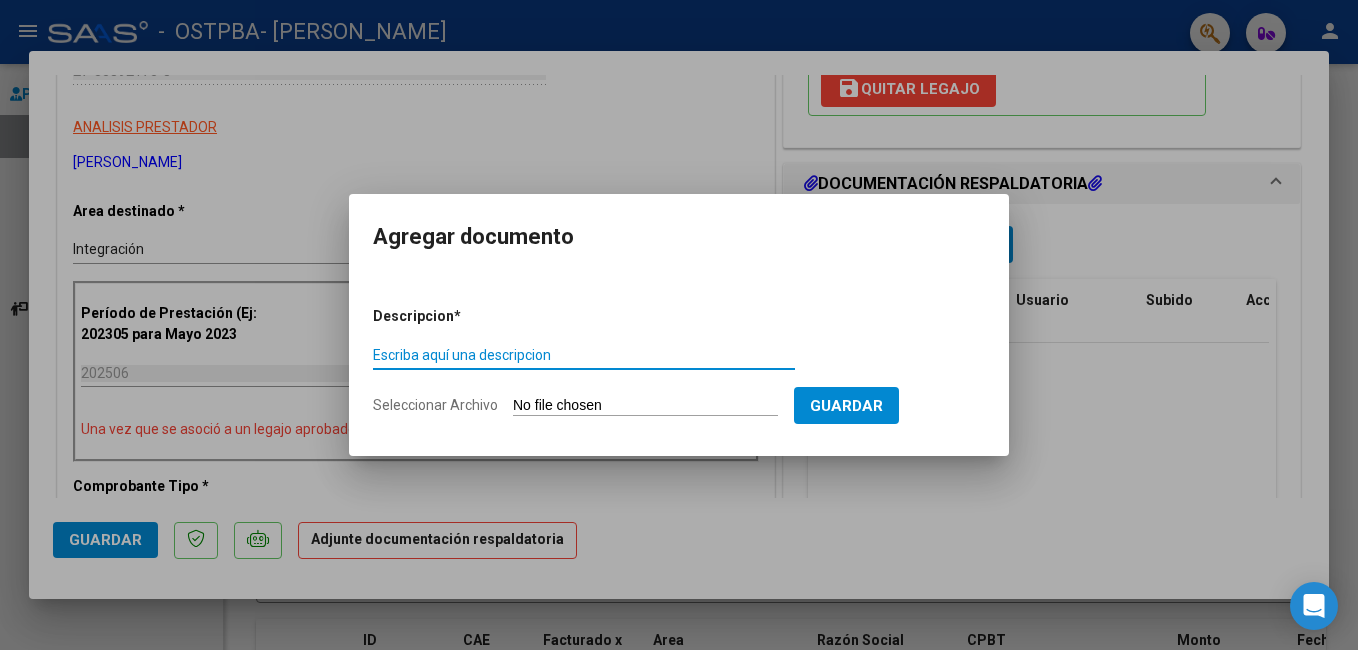 click on "Escriba aquí una descripcion" at bounding box center [584, 355] 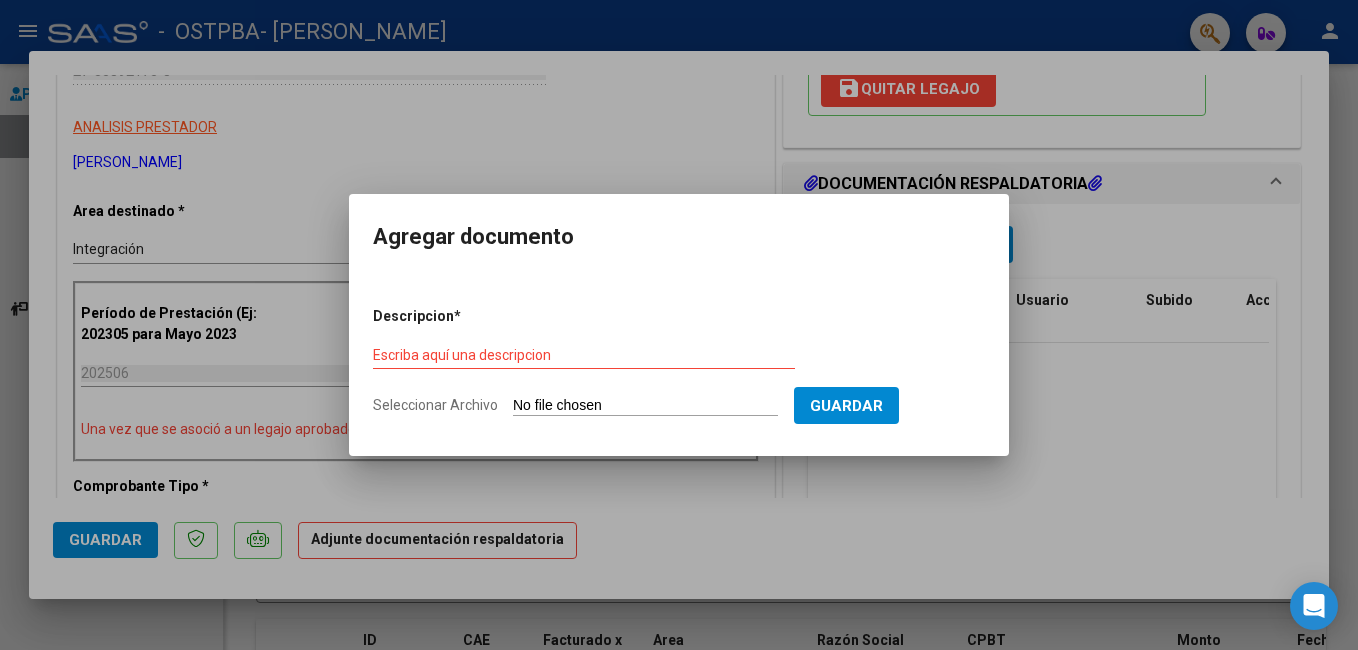 click on "Escriba aquí una descripcion" at bounding box center (584, 355) 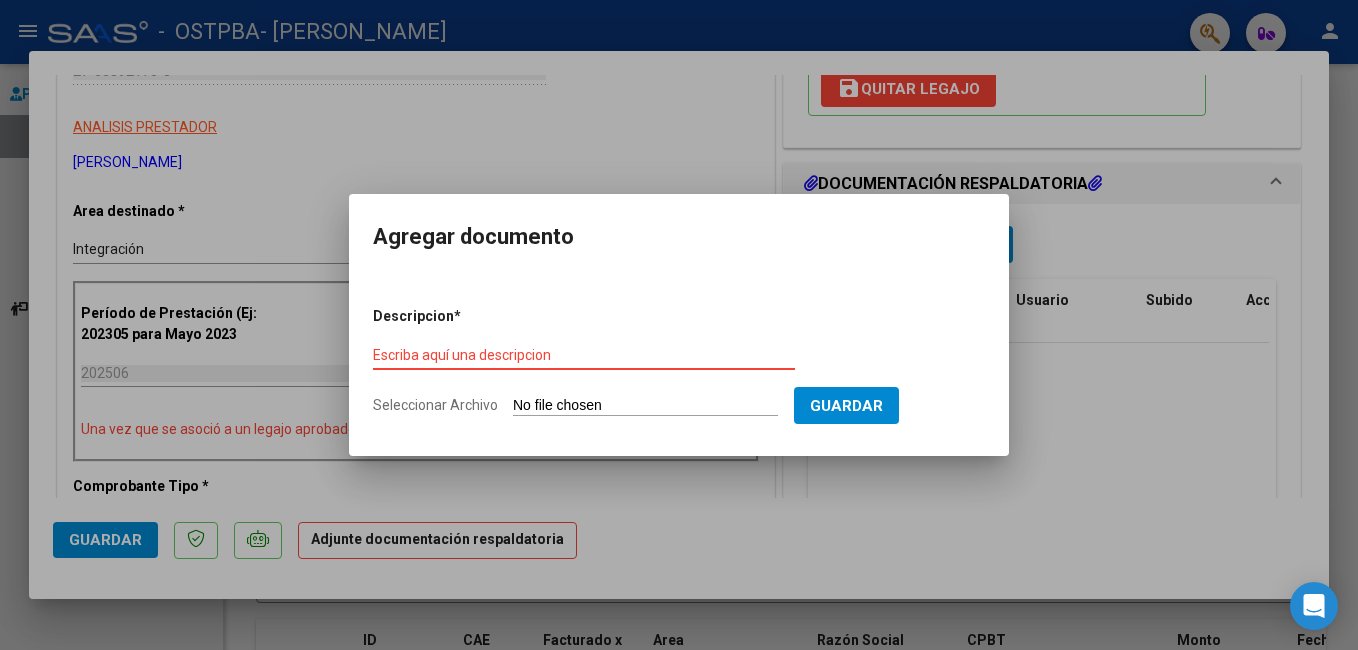 click on "Descripcion  *   Escriba aquí una descripcion  Seleccionar Archivo Guardar" at bounding box center [679, 361] 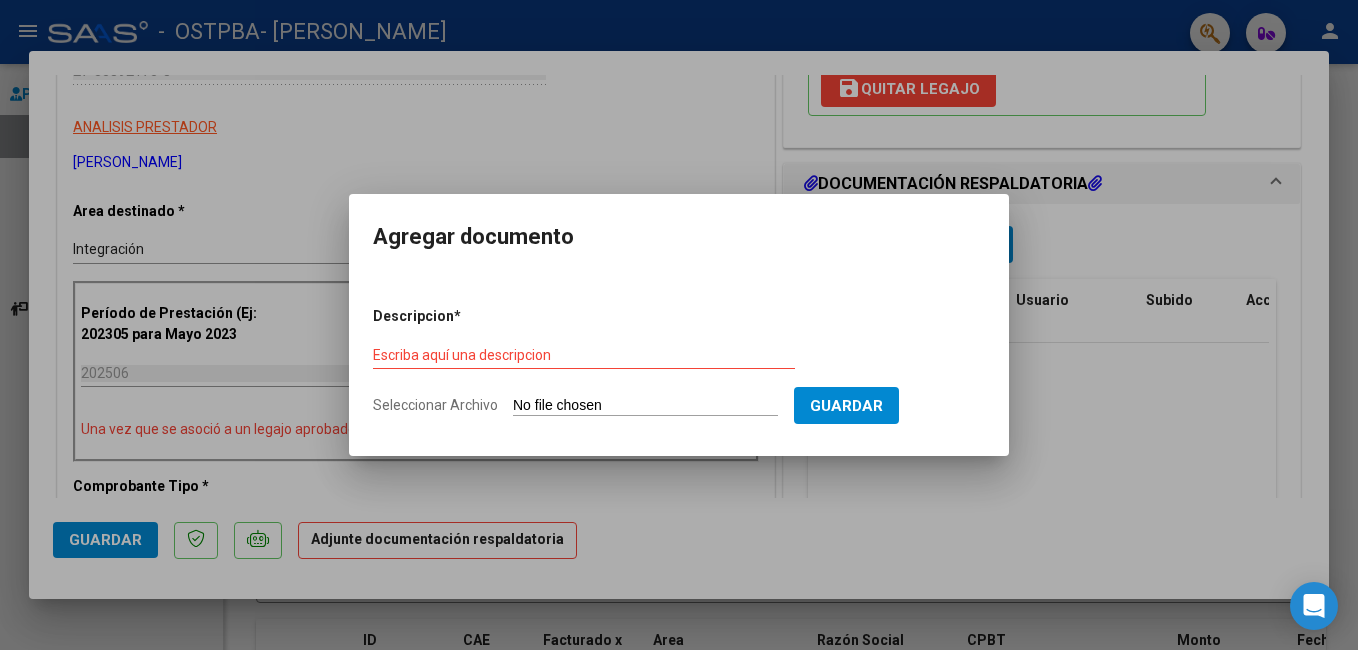 click on "Seleccionar Archivo" at bounding box center (645, 406) 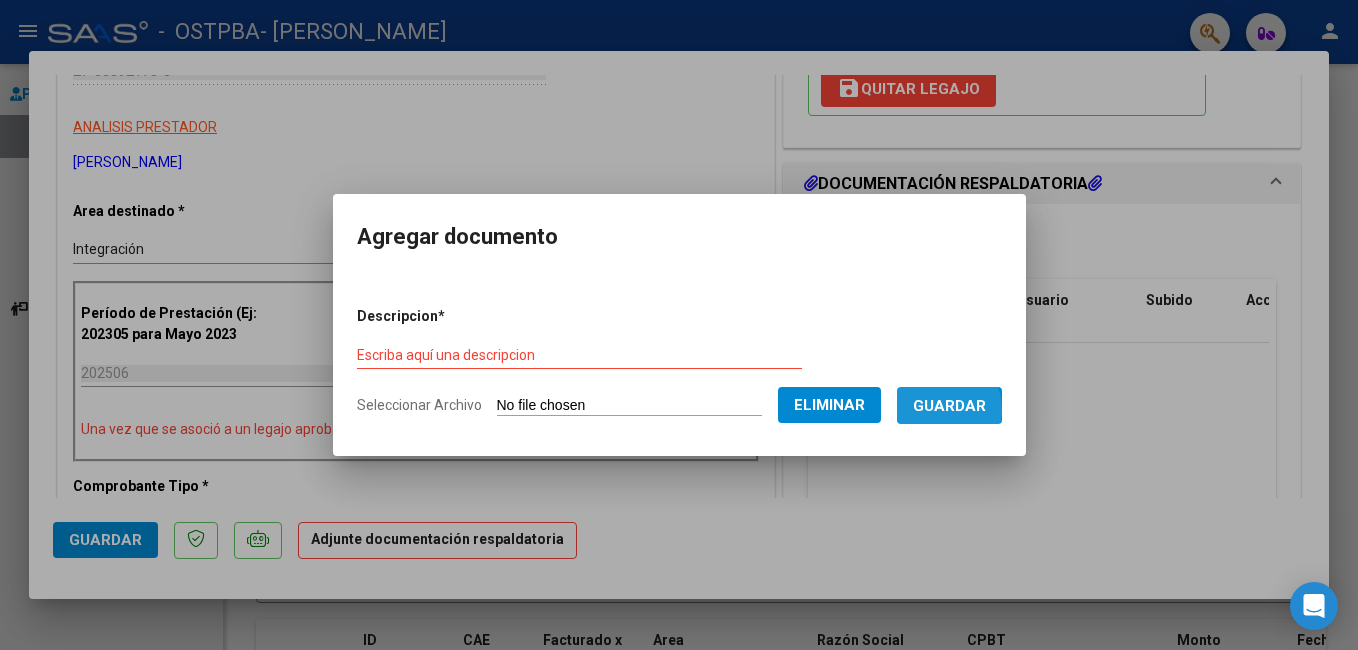 click on "Guardar" at bounding box center (949, 406) 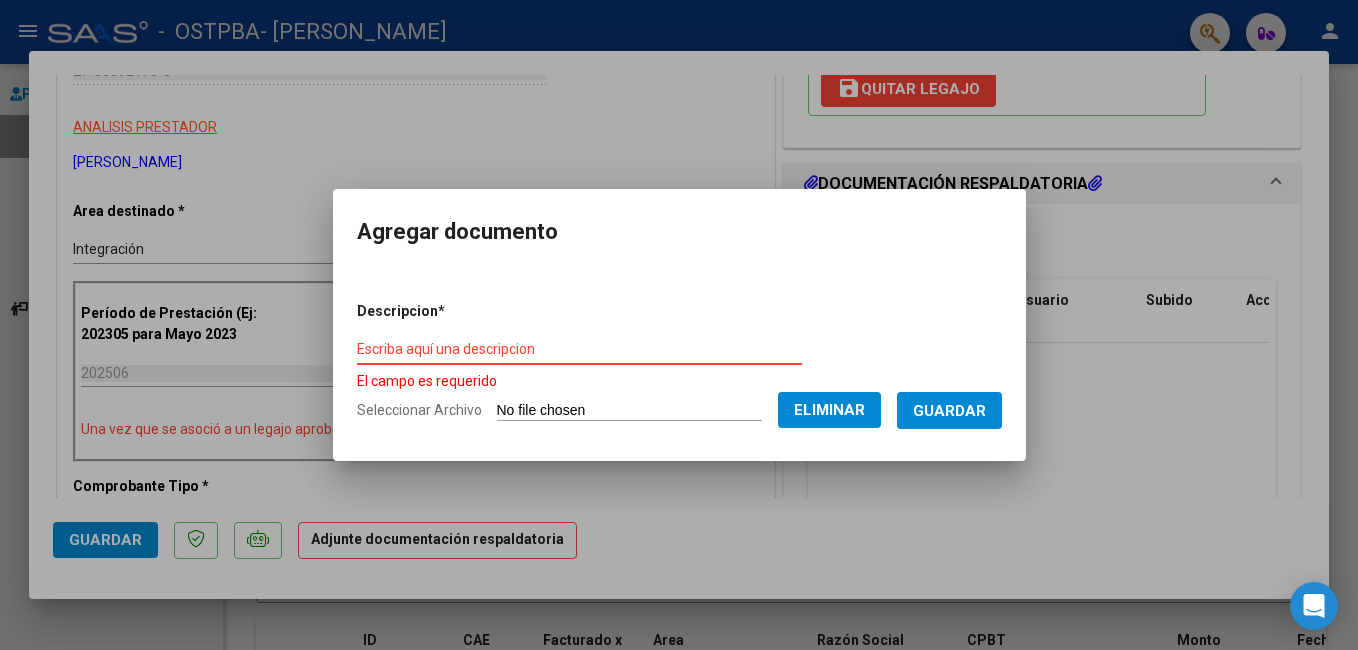 click on "Escriba aquí una descripcion" at bounding box center (579, 349) 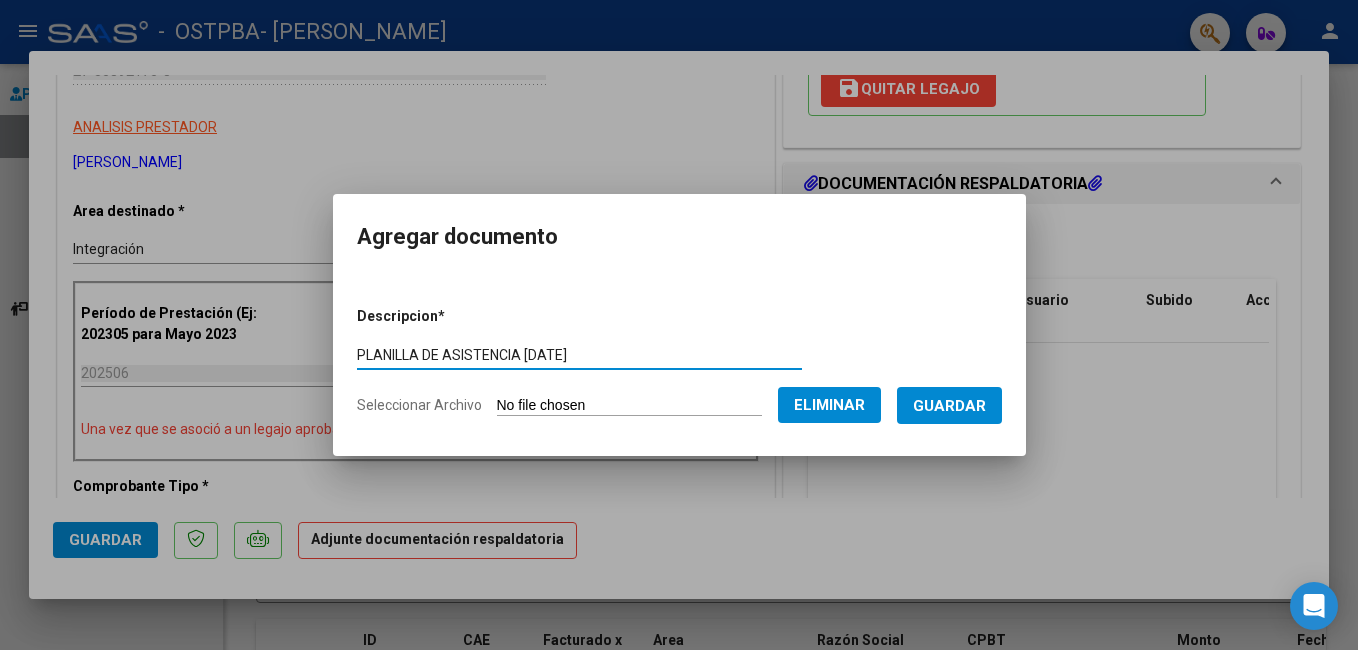 type on "PLANILLA DE ASISTENCIA [DATE]" 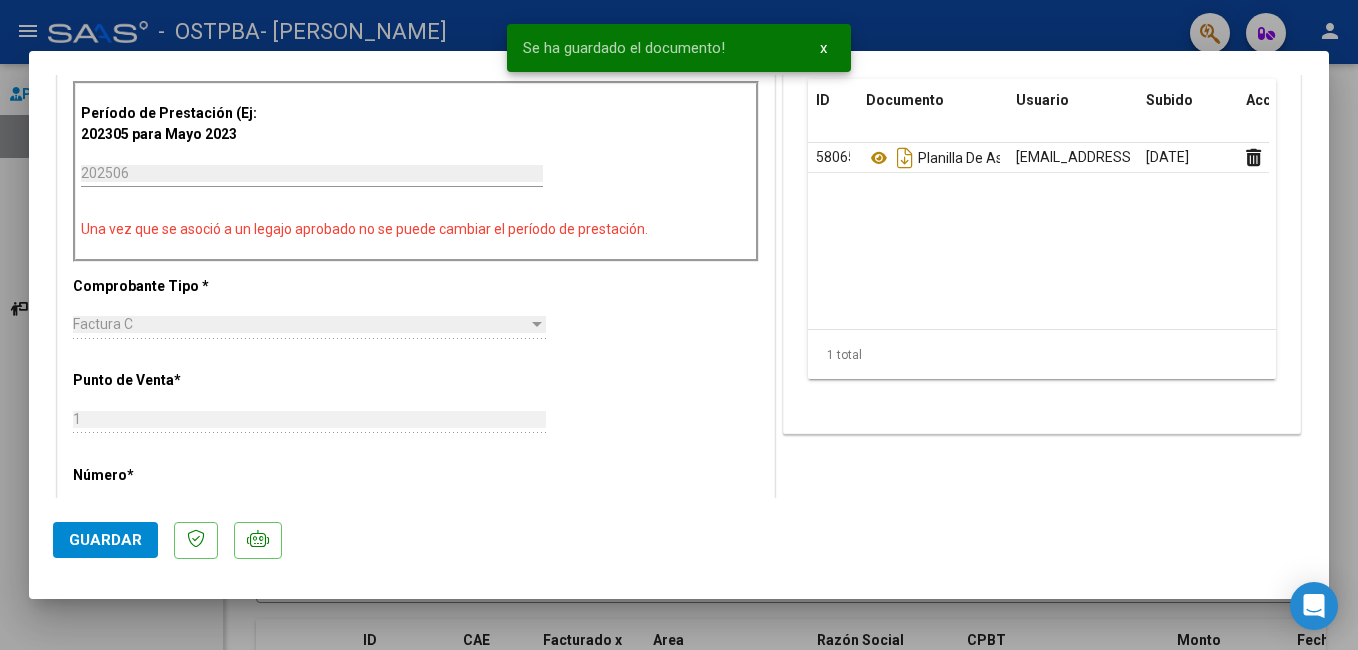 scroll, scrollTop: 963, scrollLeft: 0, axis: vertical 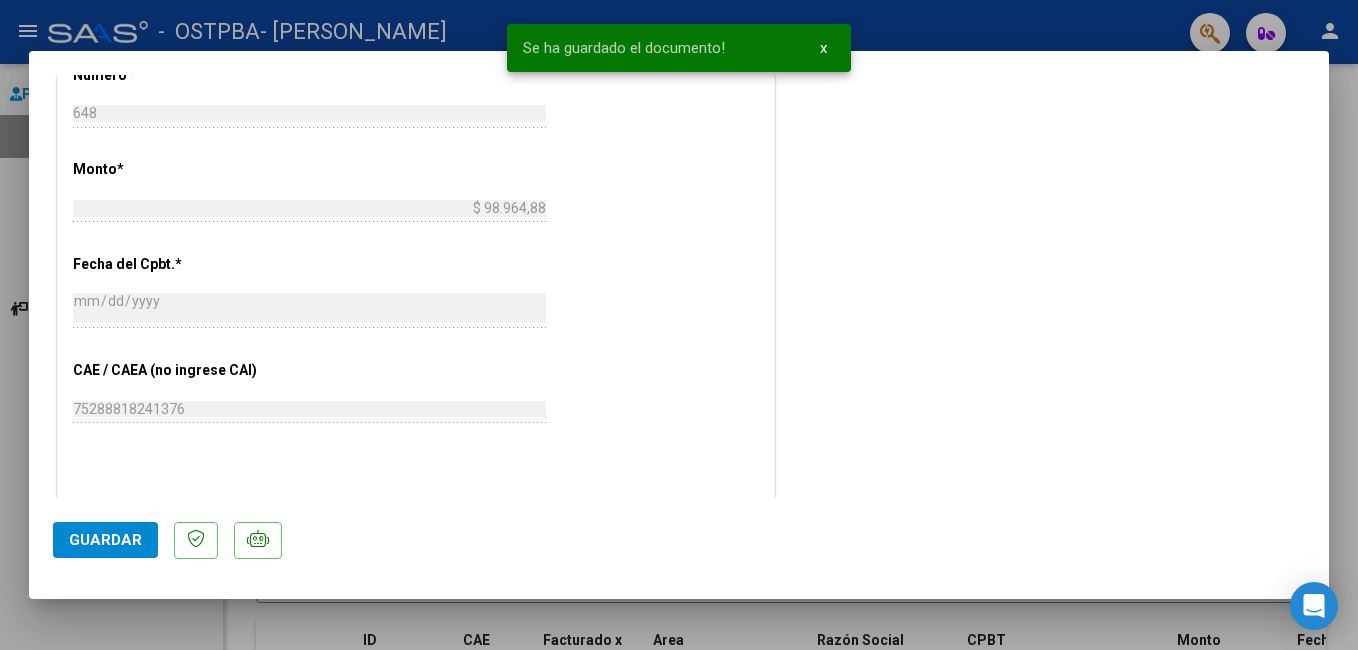 click on "Guardar" 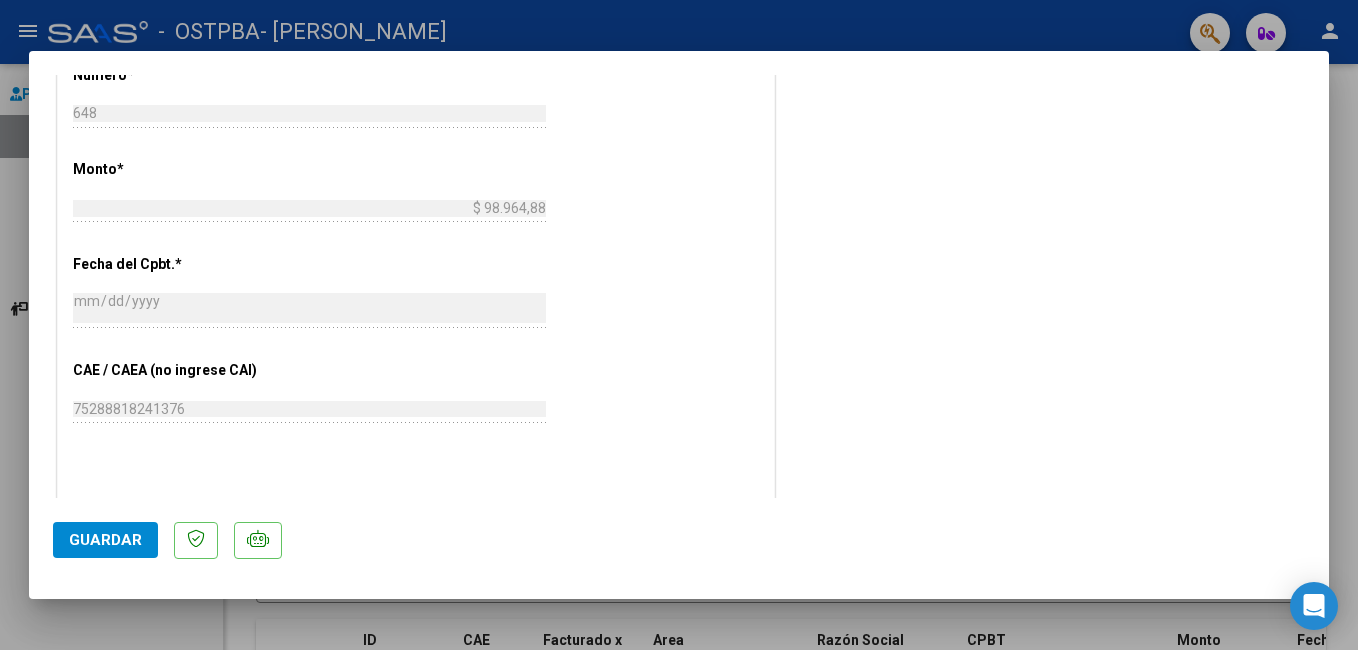 click on "COMENTARIOS Comentarios del Prestador / Gerenciador:  PREAPROBACIÓN PARA INTEGRACION  Legajo preaprobado para Período de Prestación:  202506 Ver Legajo Asociado  CUIL:  20575475869  Nombre y Apellido:  [PERSON_NAME] Desde:  202501  Período Hasta:  202512  Admite Dependencia:   NO save  Quitar Legajo   DOCUMENTACIÓN RESPALDATORIA  Agregar Documento ID Documento Usuario Subido Acción 58065  Planilla De Asistencia [DATE]   [EMAIL_ADDRESS][DOMAIN_NAME] - [PERSON_NAME]   [DATE]   1 total   1" at bounding box center (1042, -35) 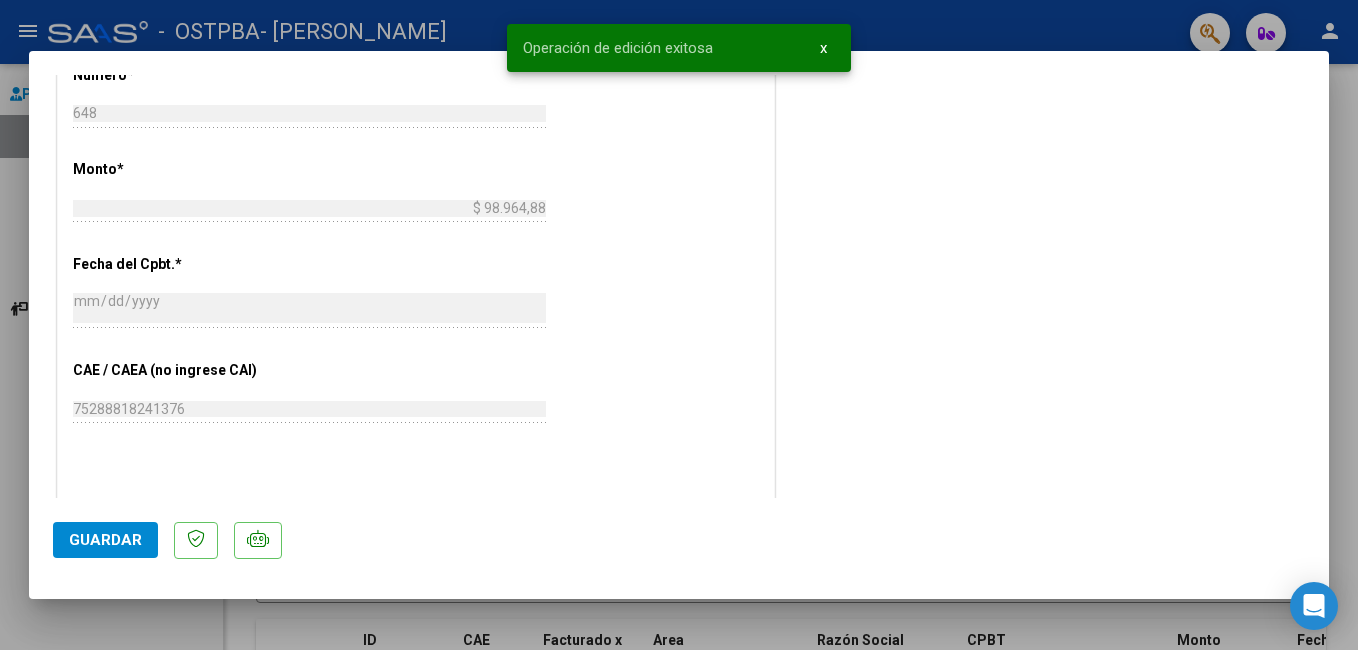 click at bounding box center (679, 325) 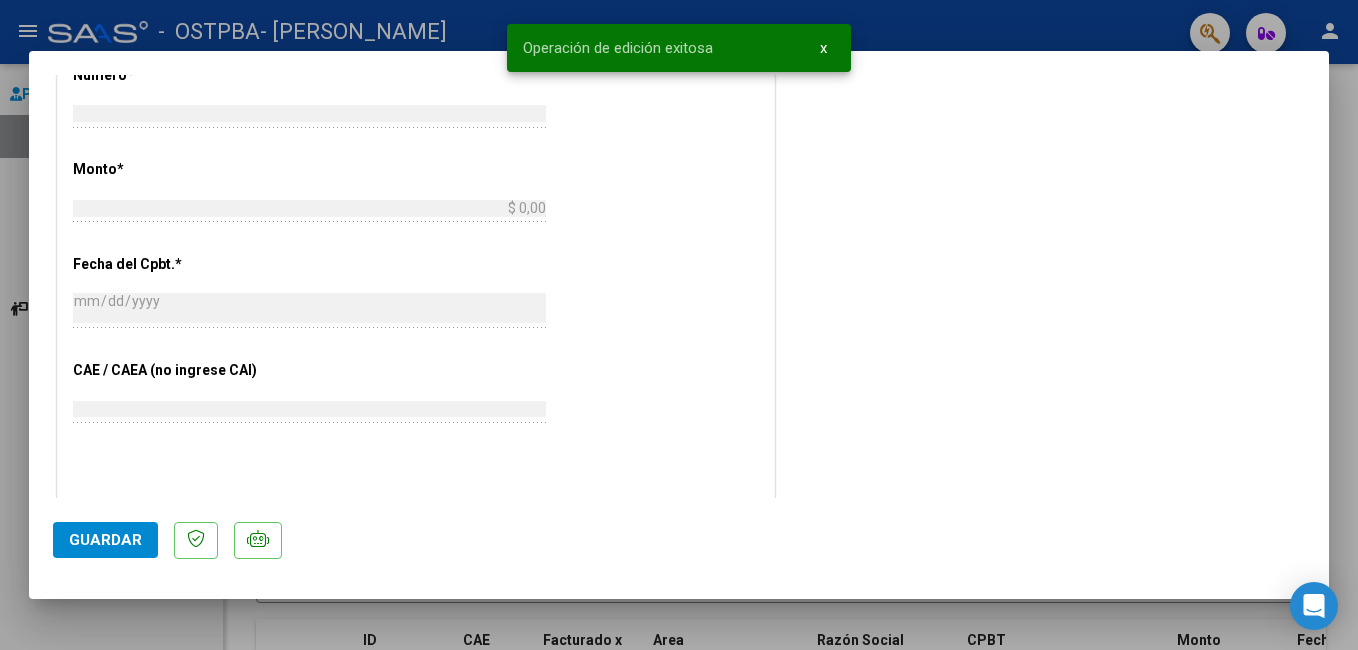 scroll, scrollTop: 0, scrollLeft: 0, axis: both 